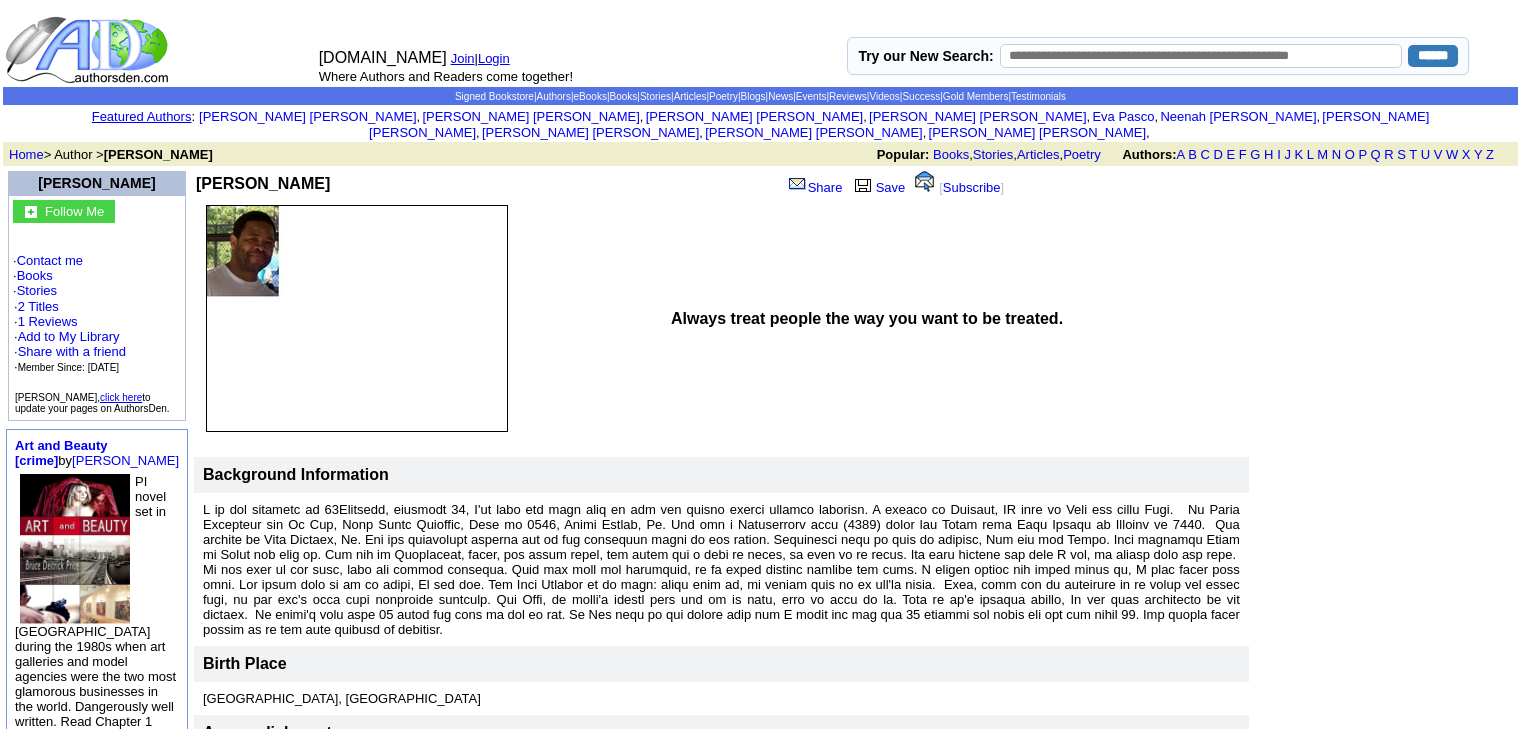 scroll, scrollTop: 0, scrollLeft: 0, axis: both 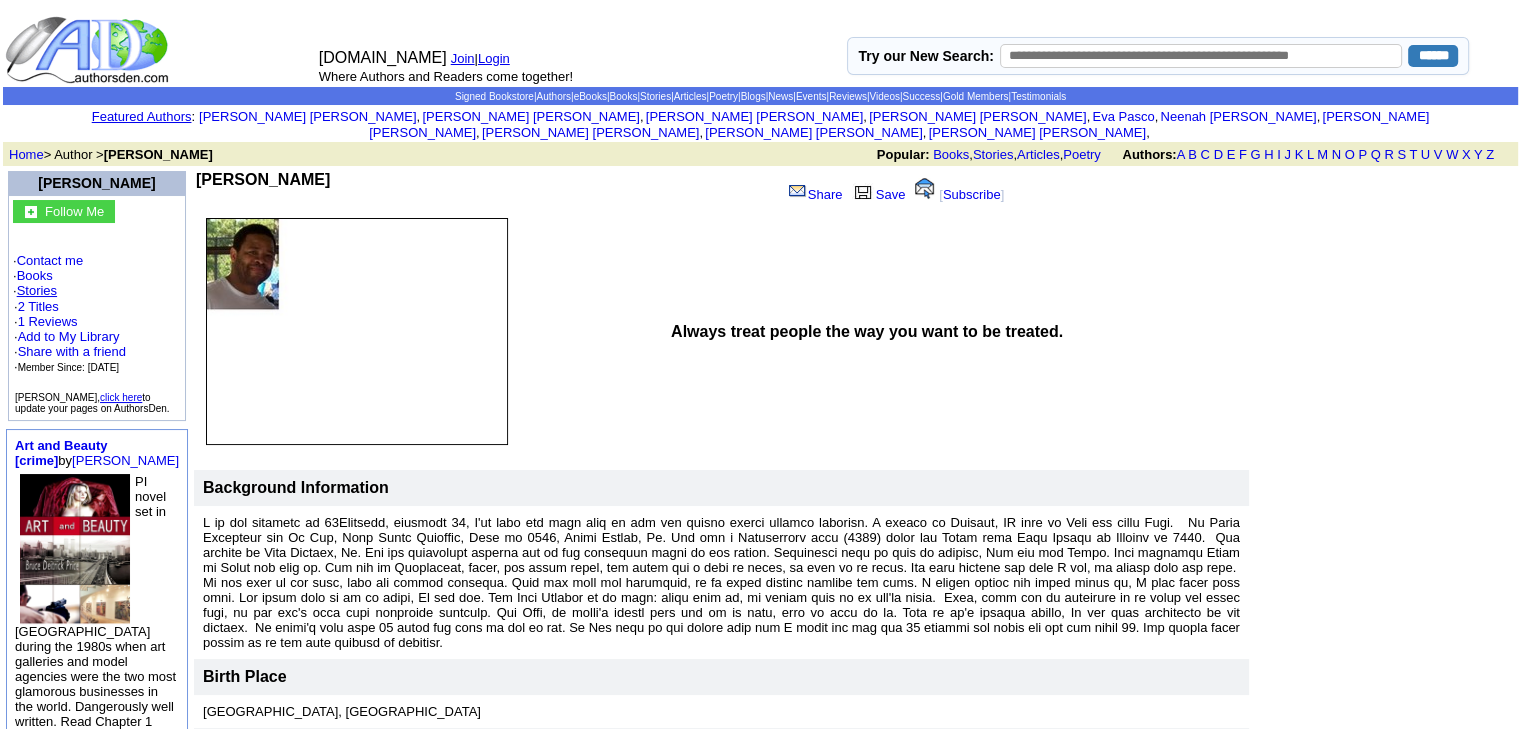 click on "Stories" at bounding box center [37, 290] 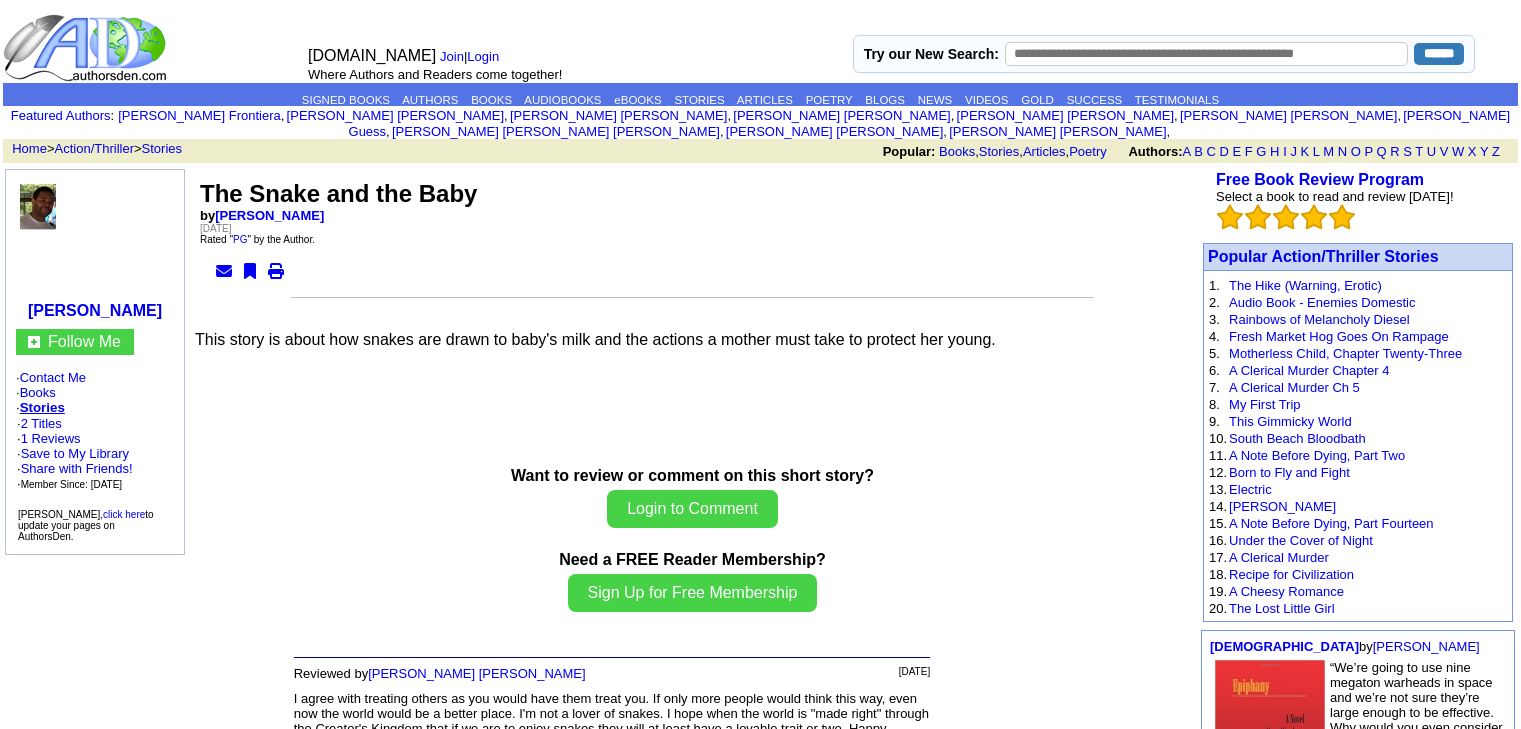 scroll, scrollTop: 0, scrollLeft: 0, axis: both 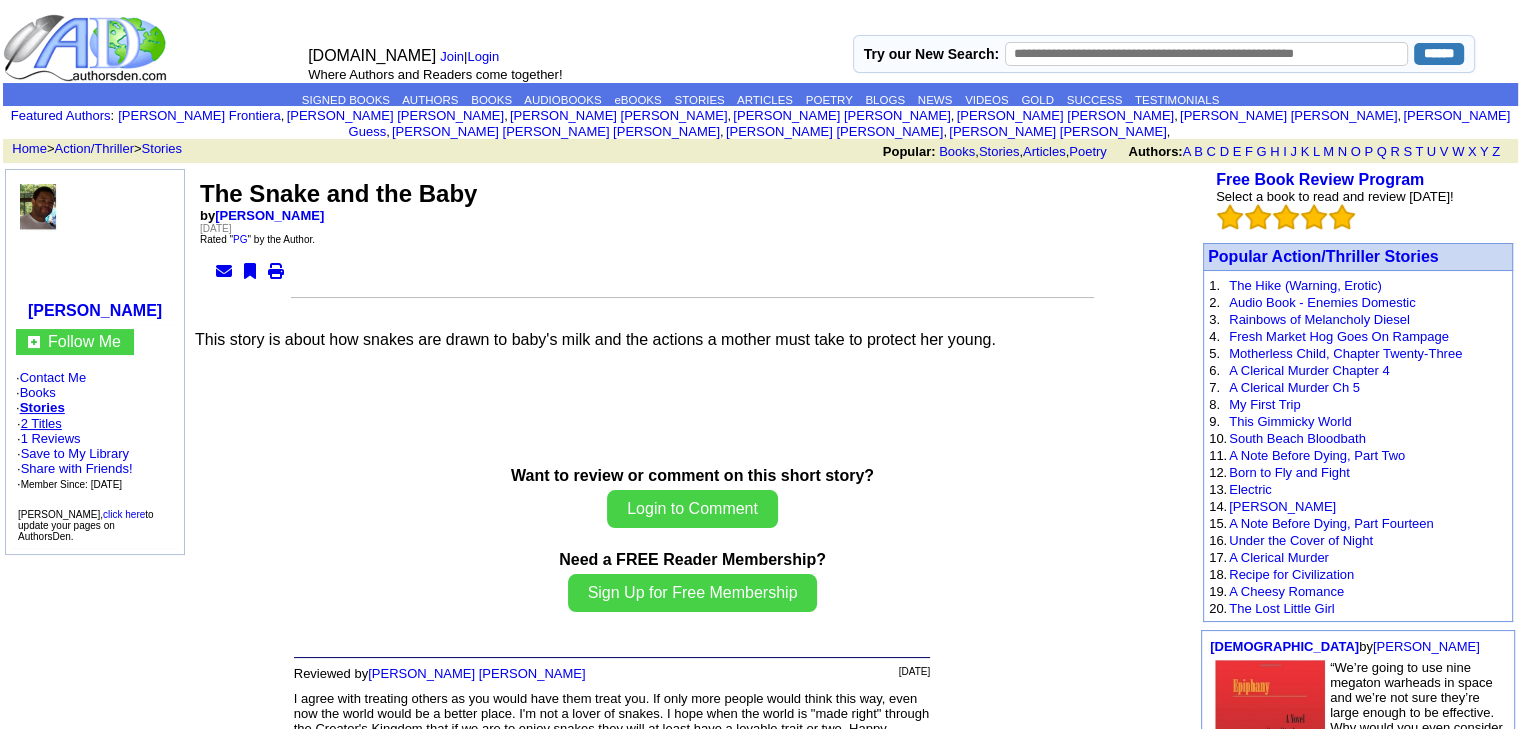 click on "2 Titles" 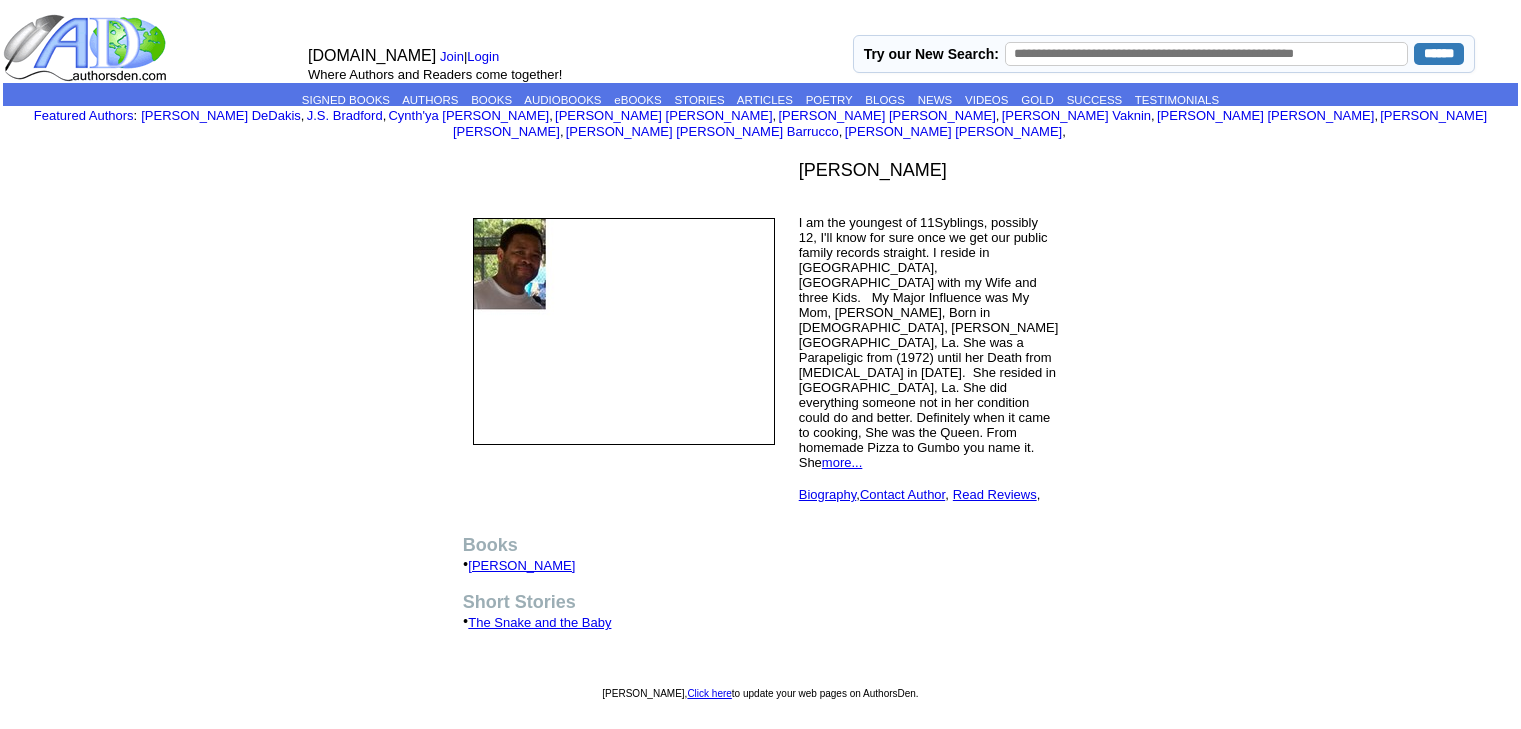 scroll, scrollTop: 0, scrollLeft: 0, axis: both 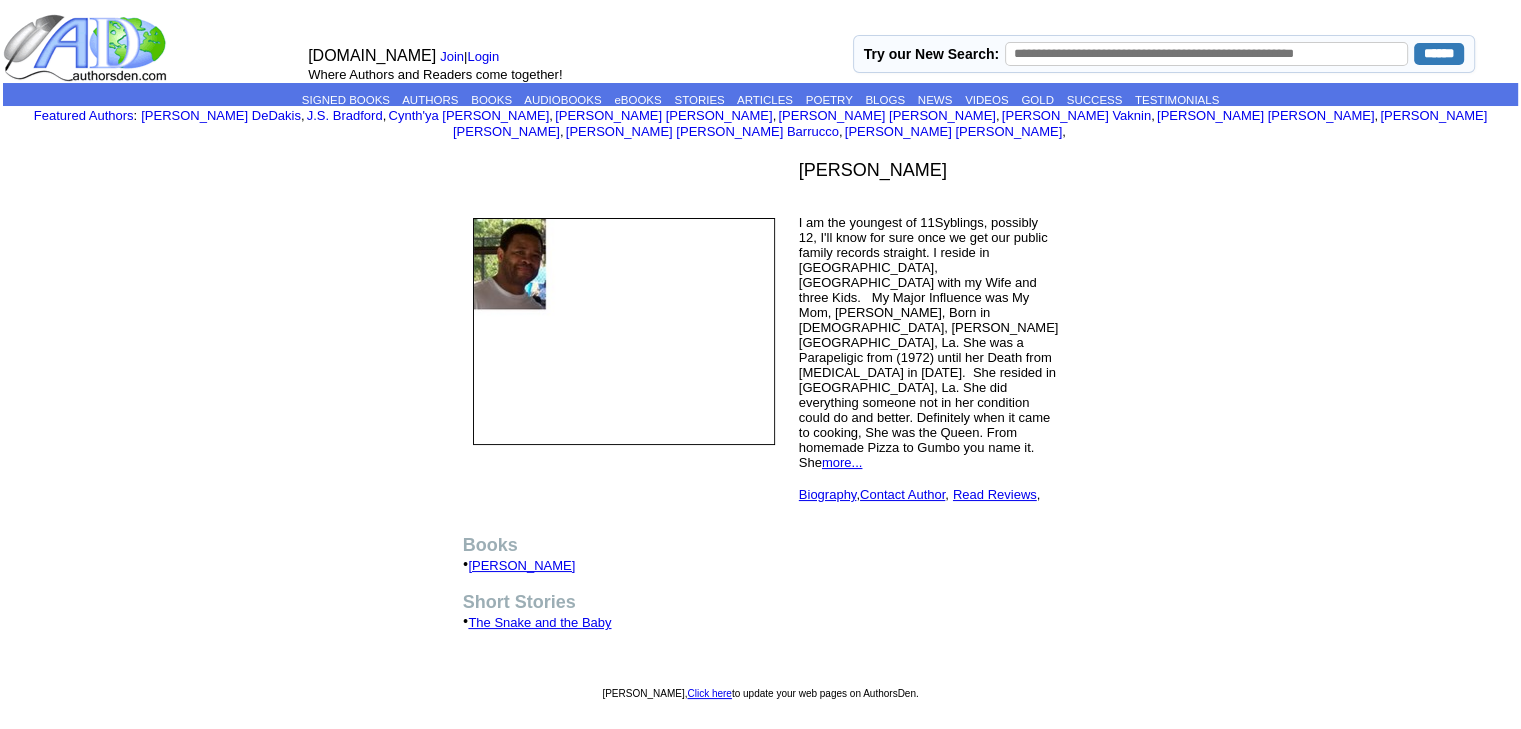 click on "Lil Sunny" 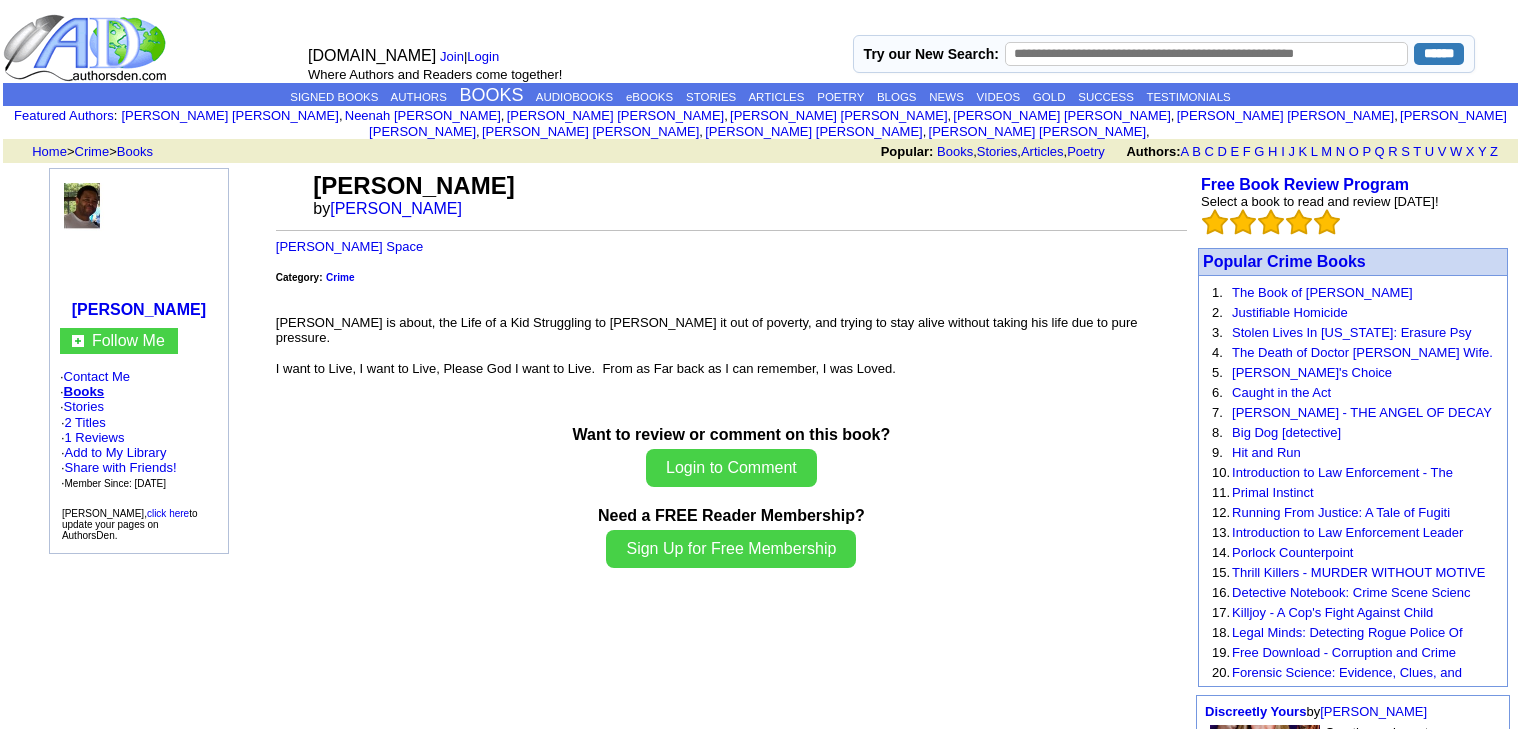 scroll, scrollTop: 0, scrollLeft: 0, axis: both 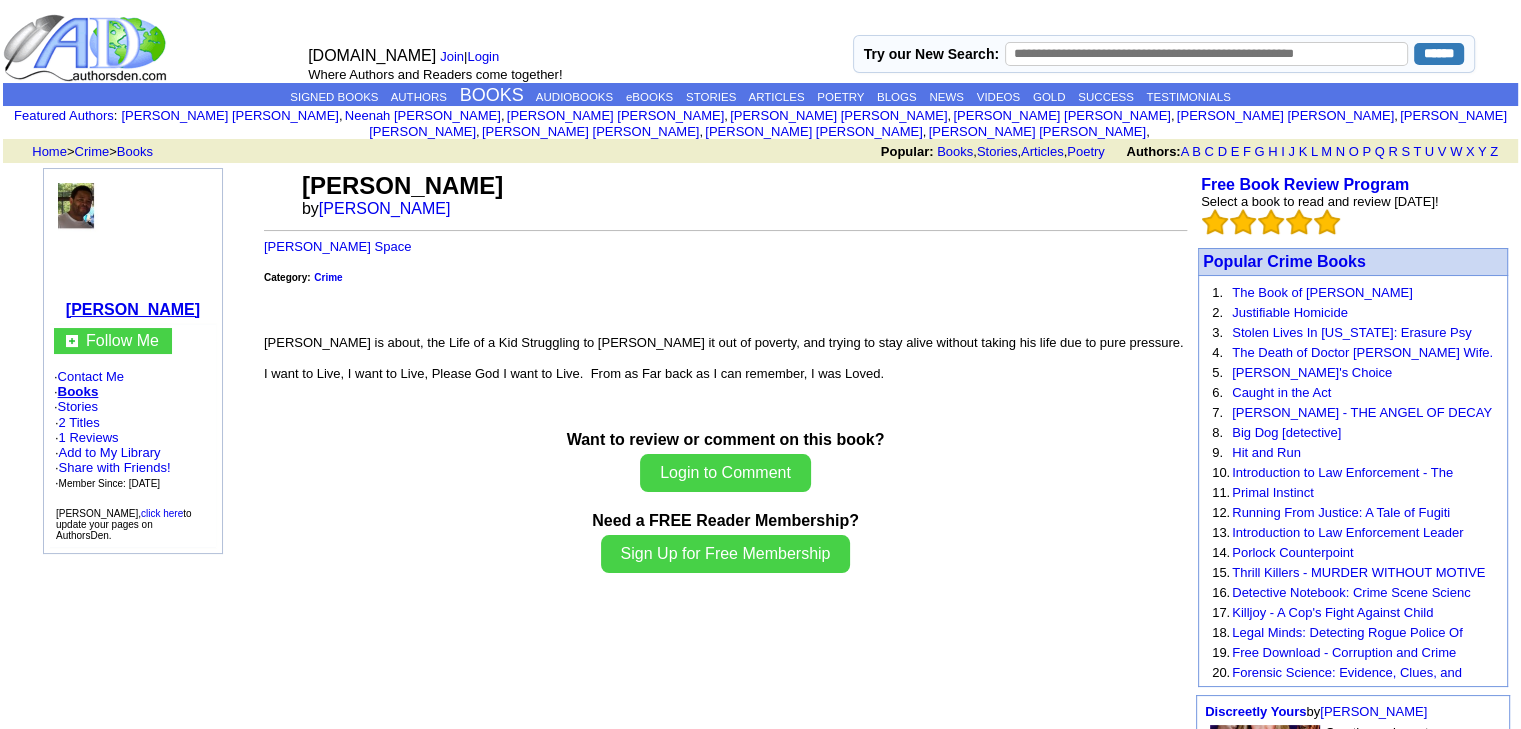 click on "Stanley D Anderson Sr." 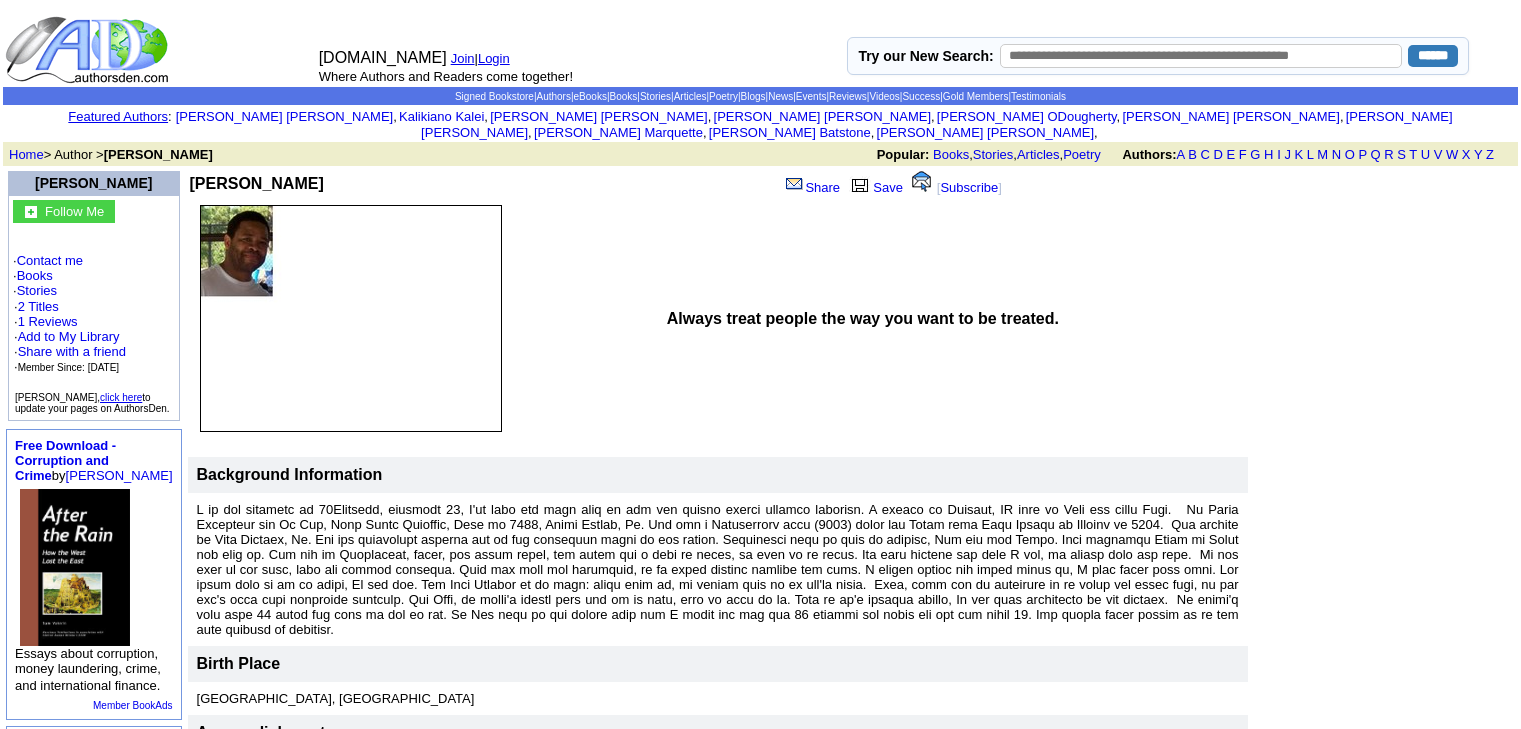 scroll, scrollTop: 0, scrollLeft: 0, axis: both 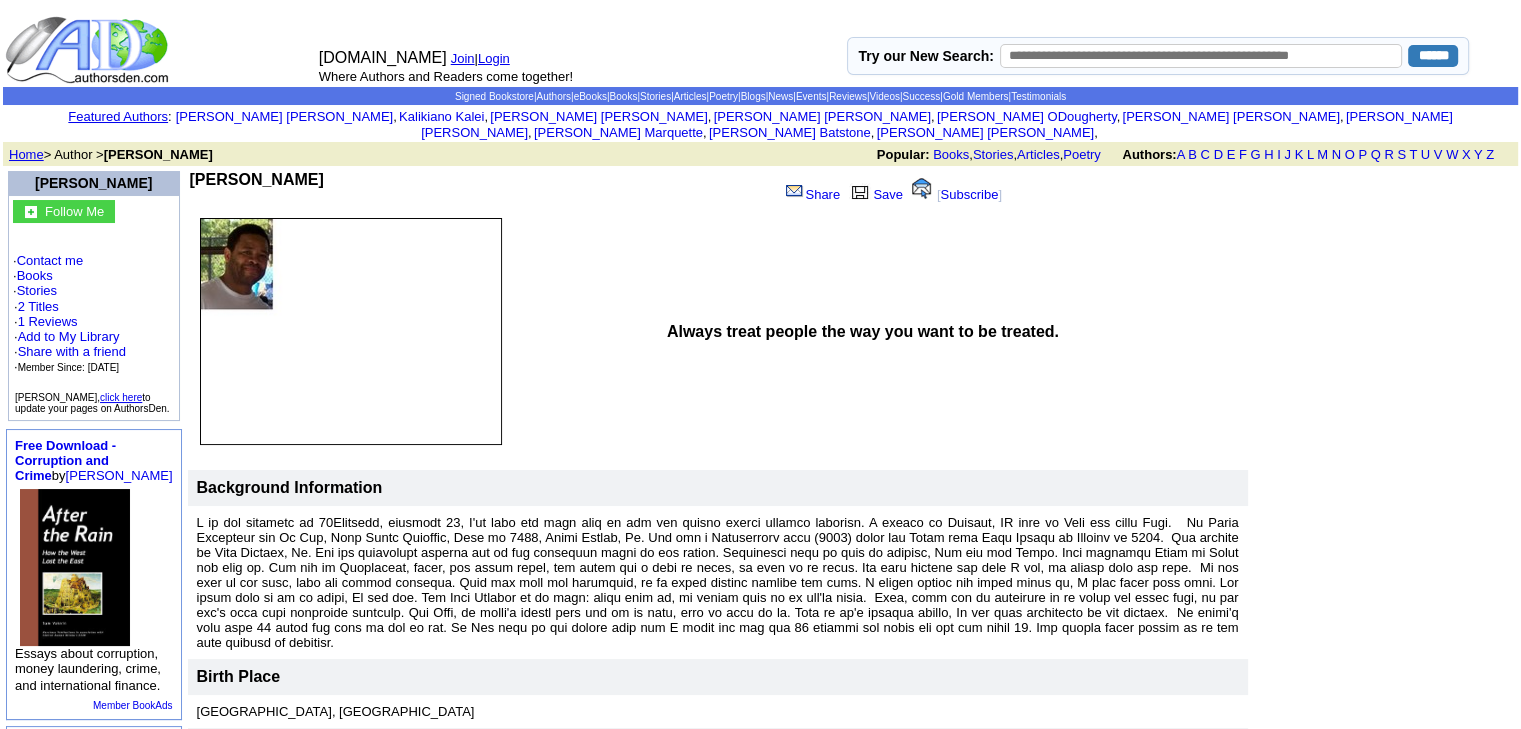 click on "Home" at bounding box center [26, 154] 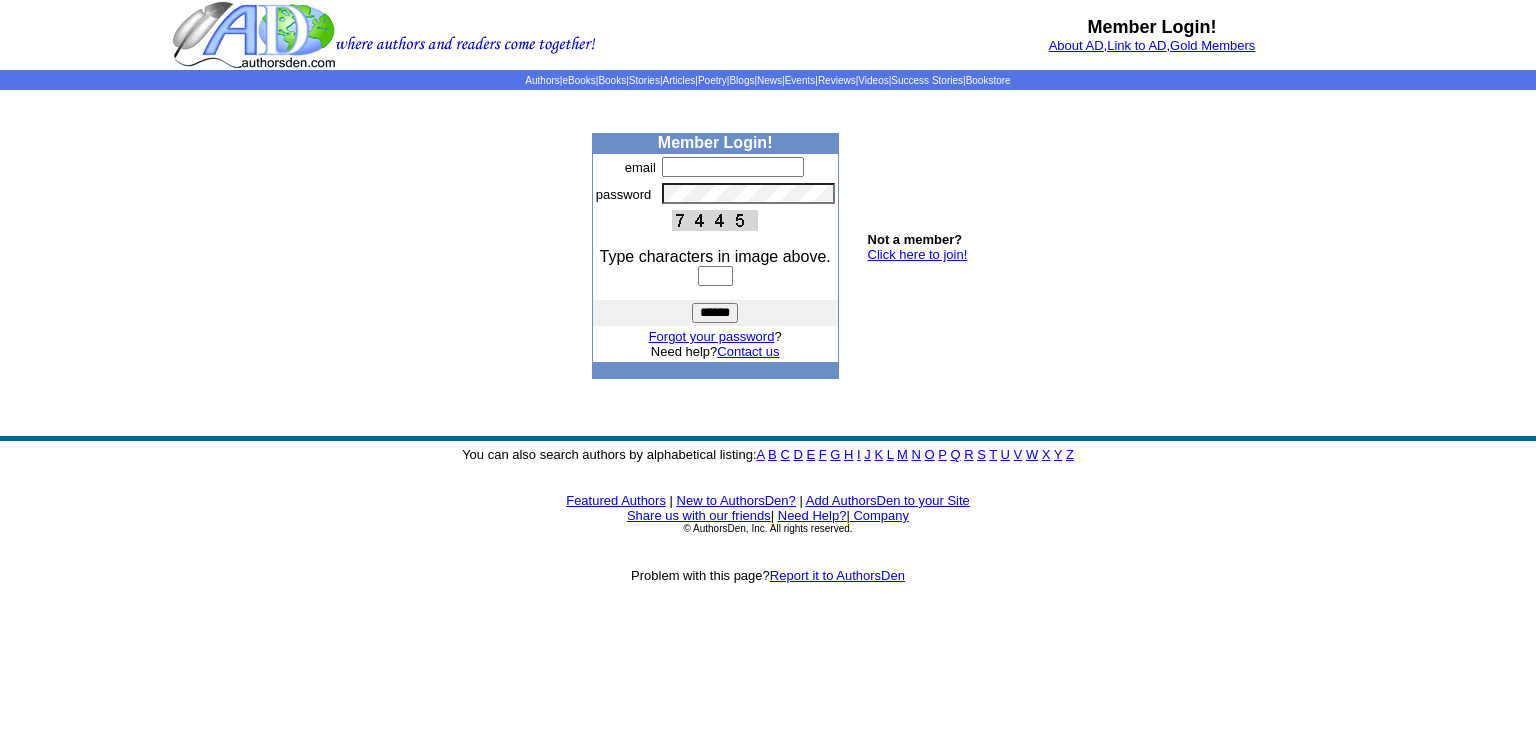 scroll, scrollTop: 0, scrollLeft: 0, axis: both 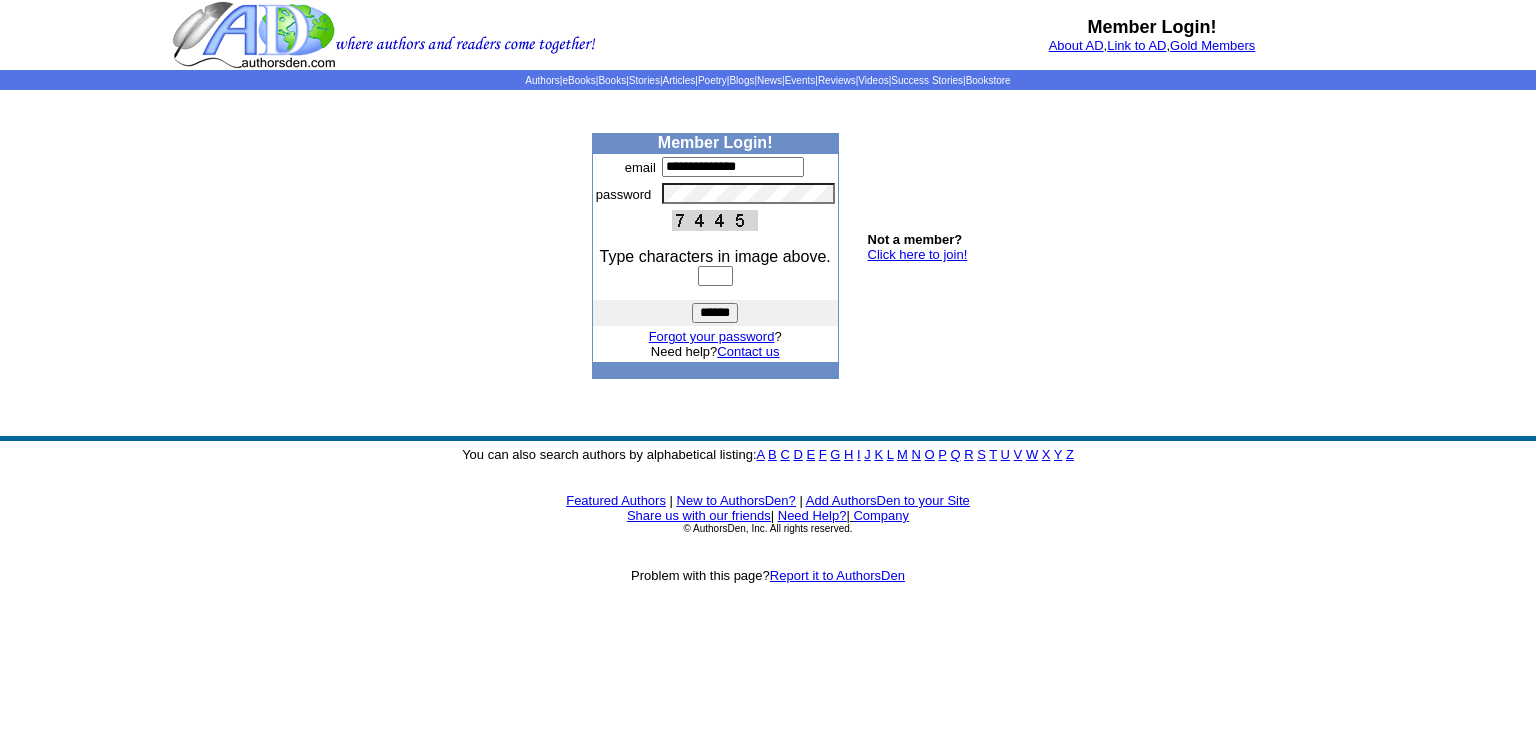 type on "**********" 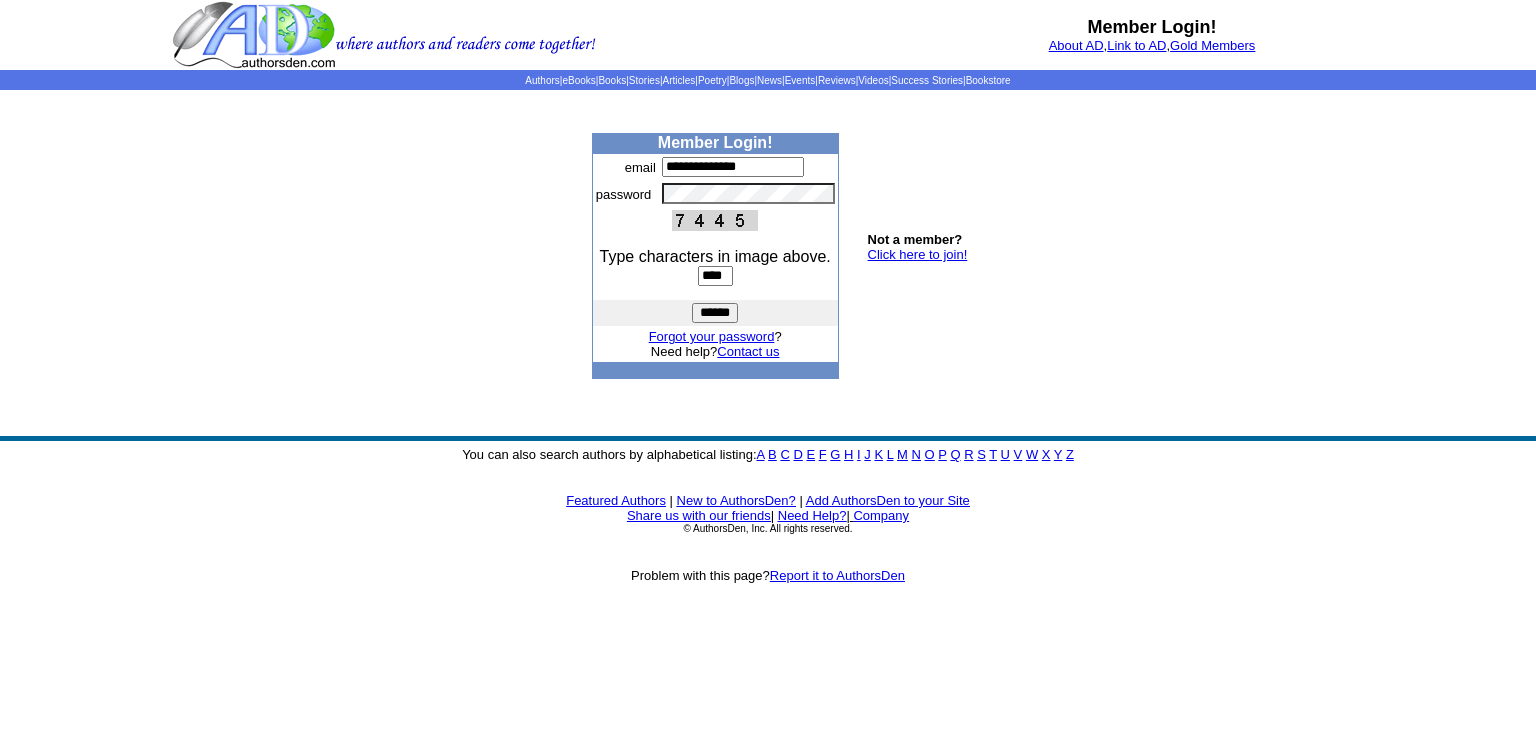 type on "****" 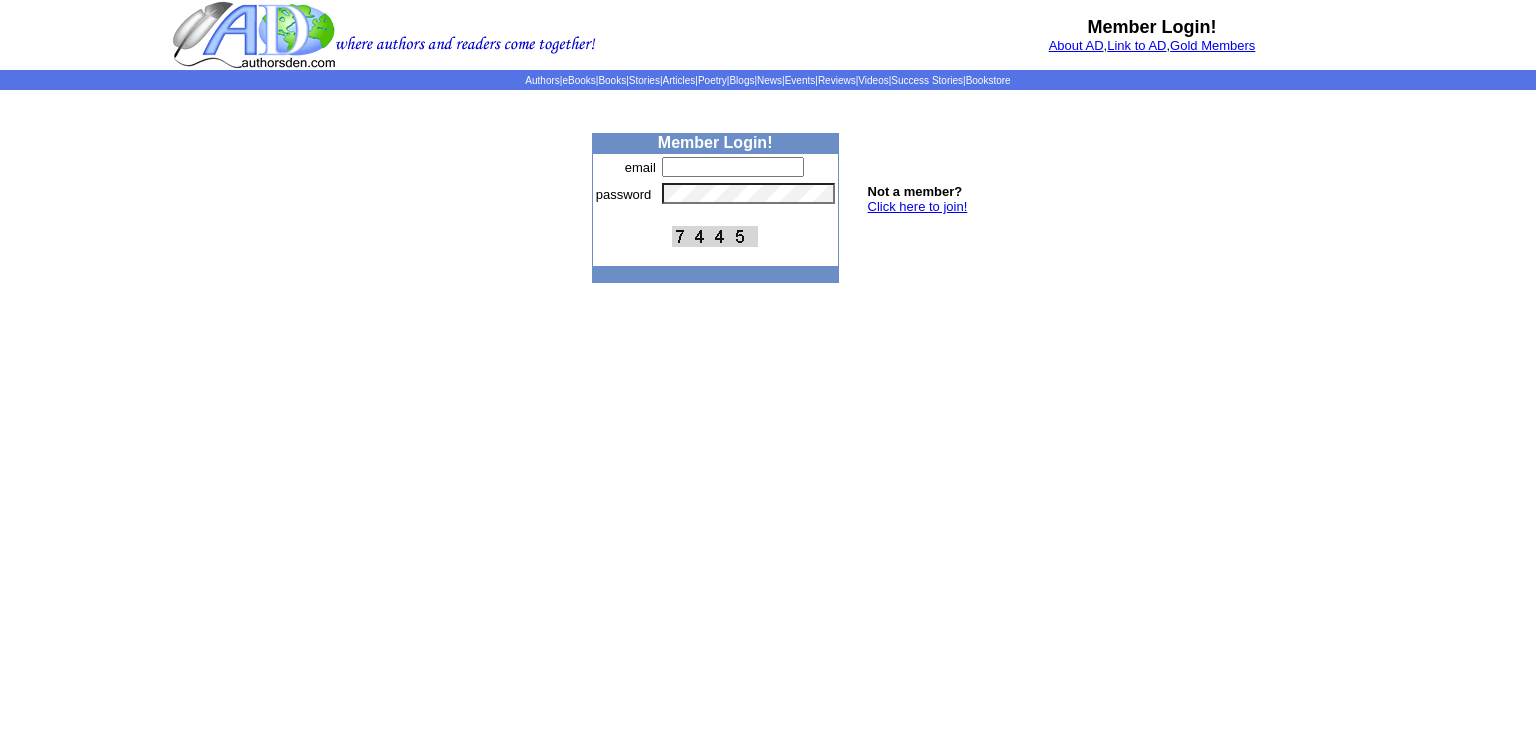 scroll, scrollTop: 0, scrollLeft: 0, axis: both 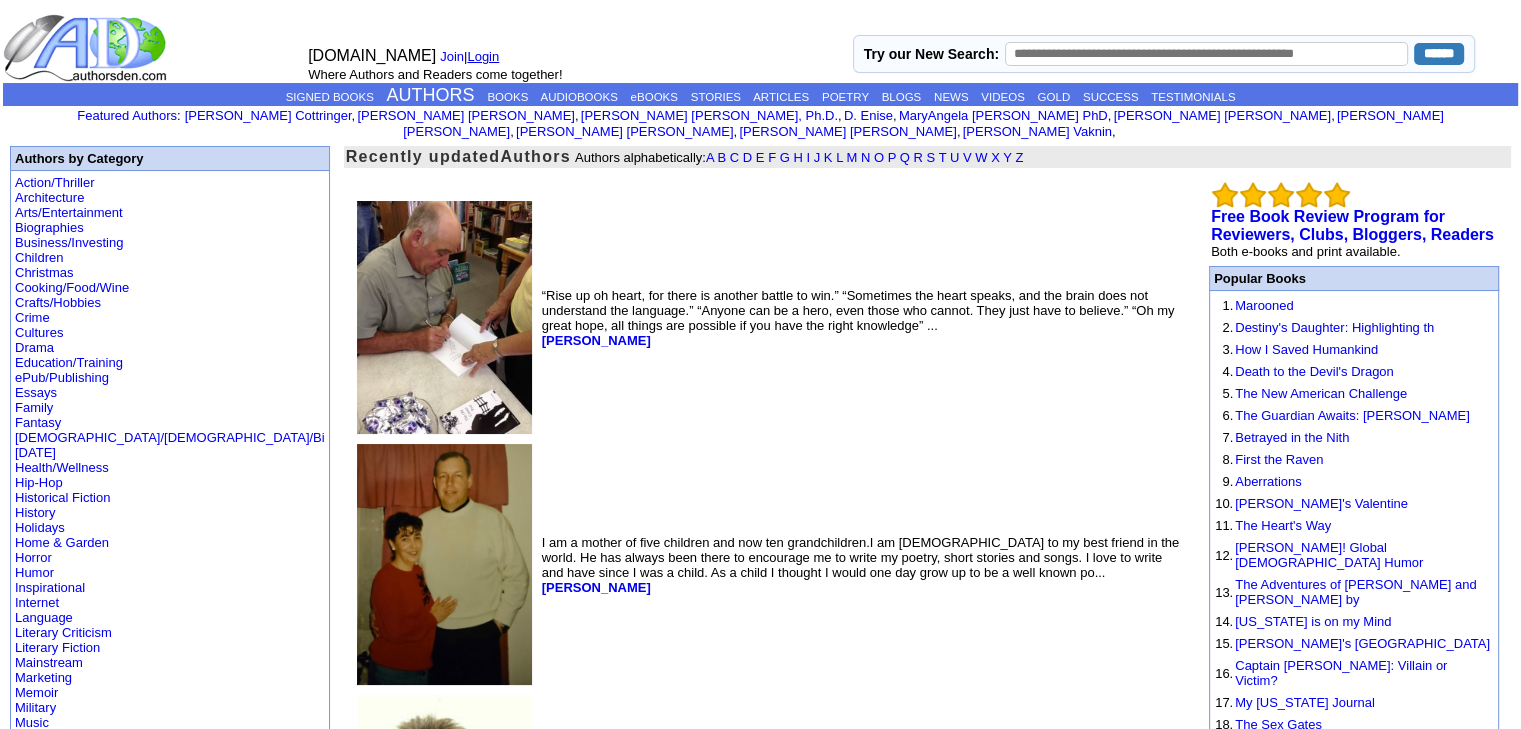 click on "Login" at bounding box center (483, 56) 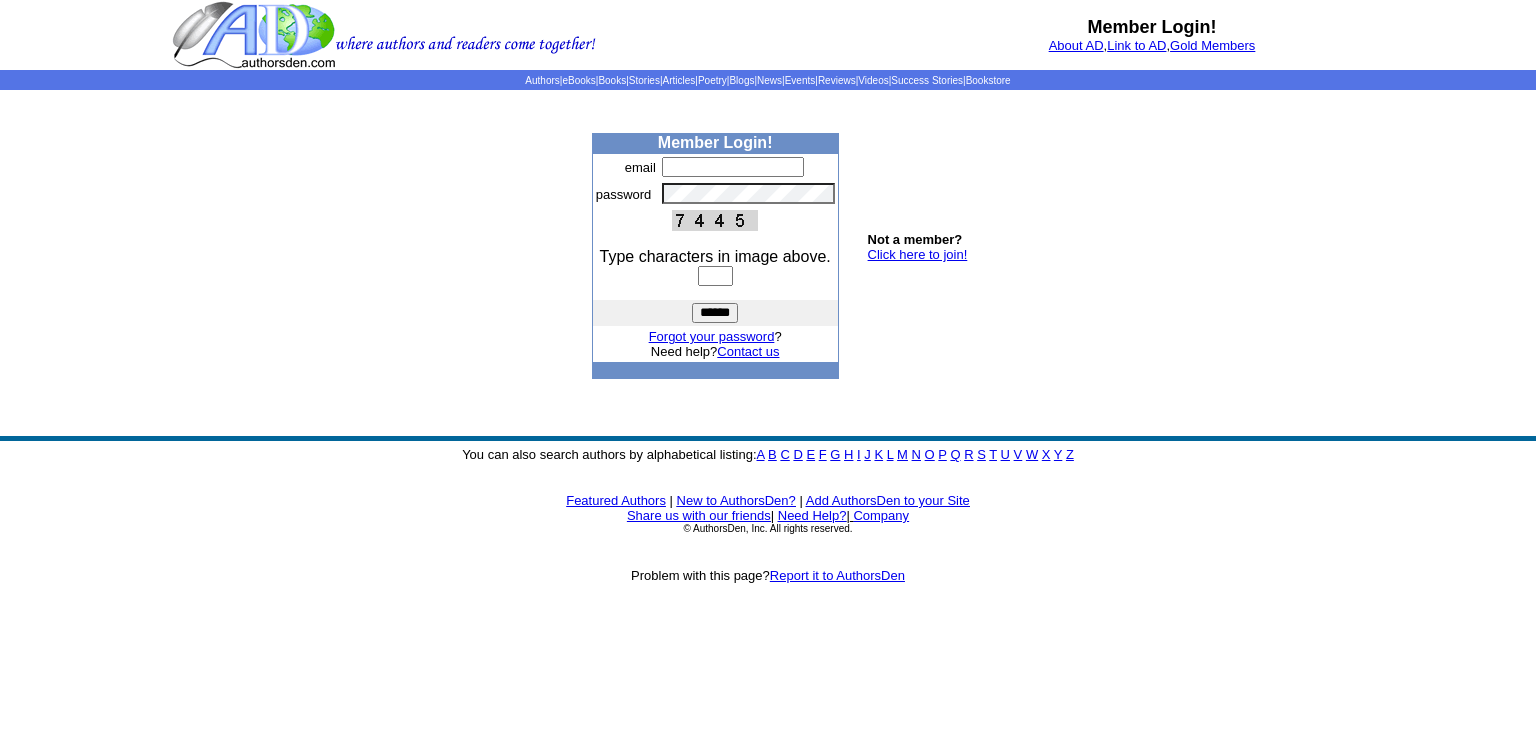 scroll, scrollTop: 0, scrollLeft: 0, axis: both 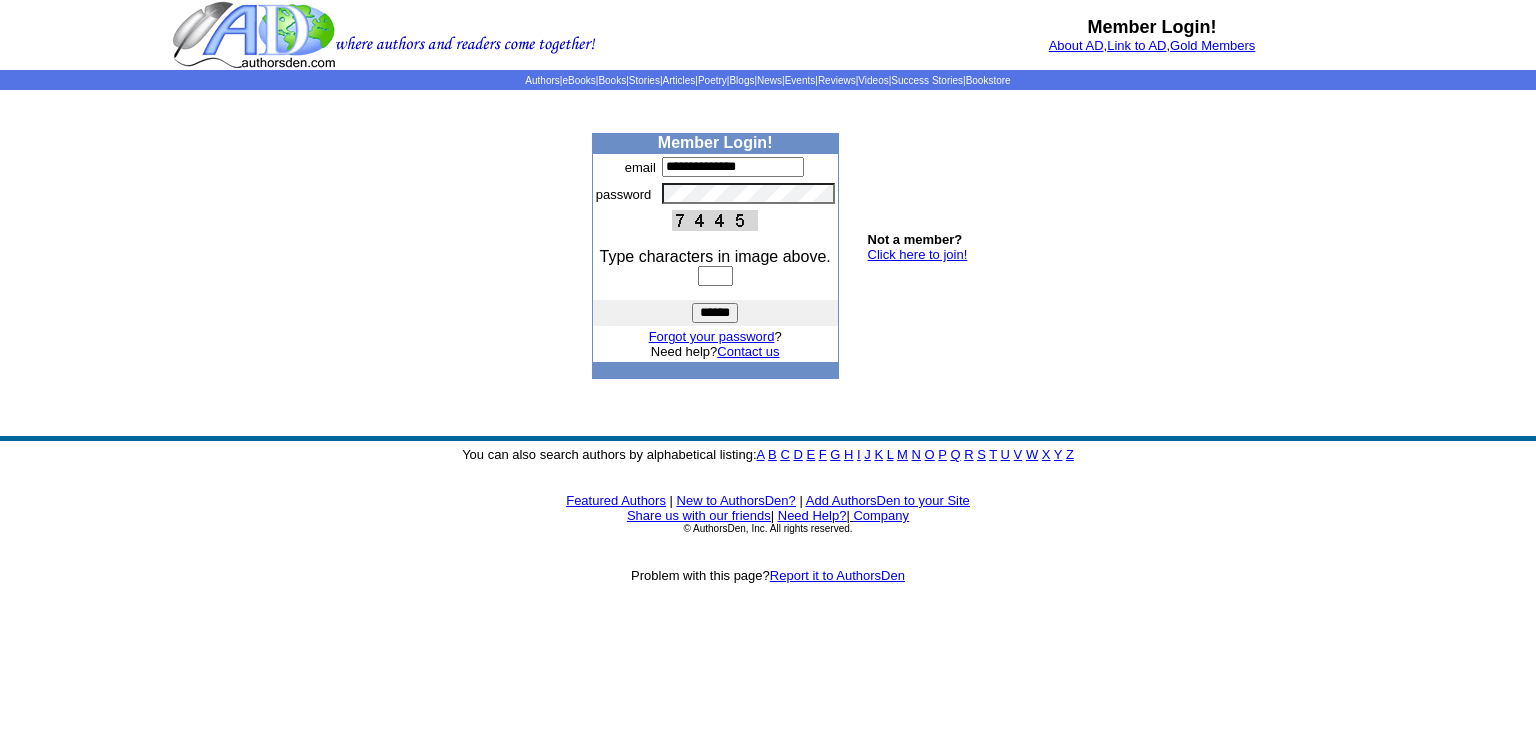 type on "**********" 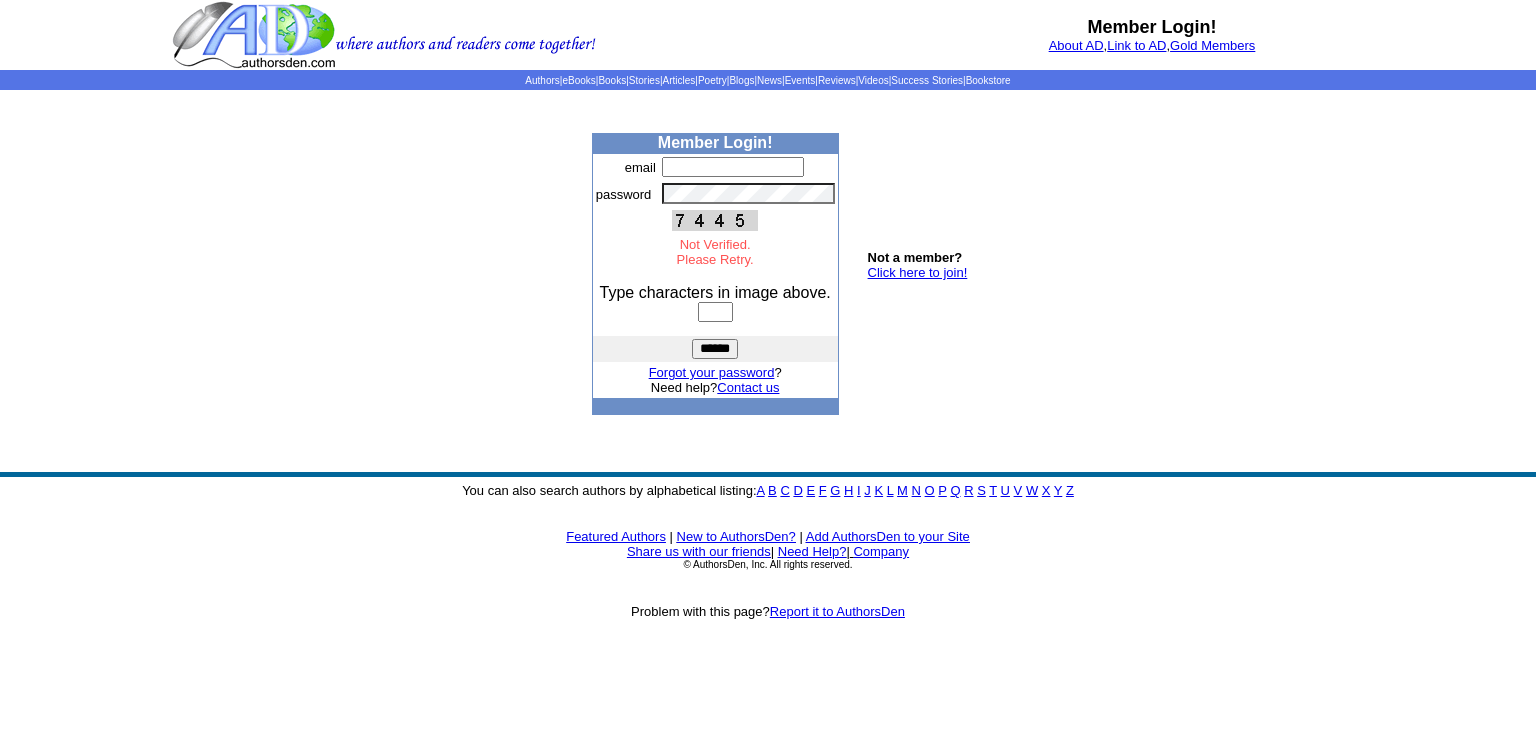 scroll, scrollTop: 0, scrollLeft: 0, axis: both 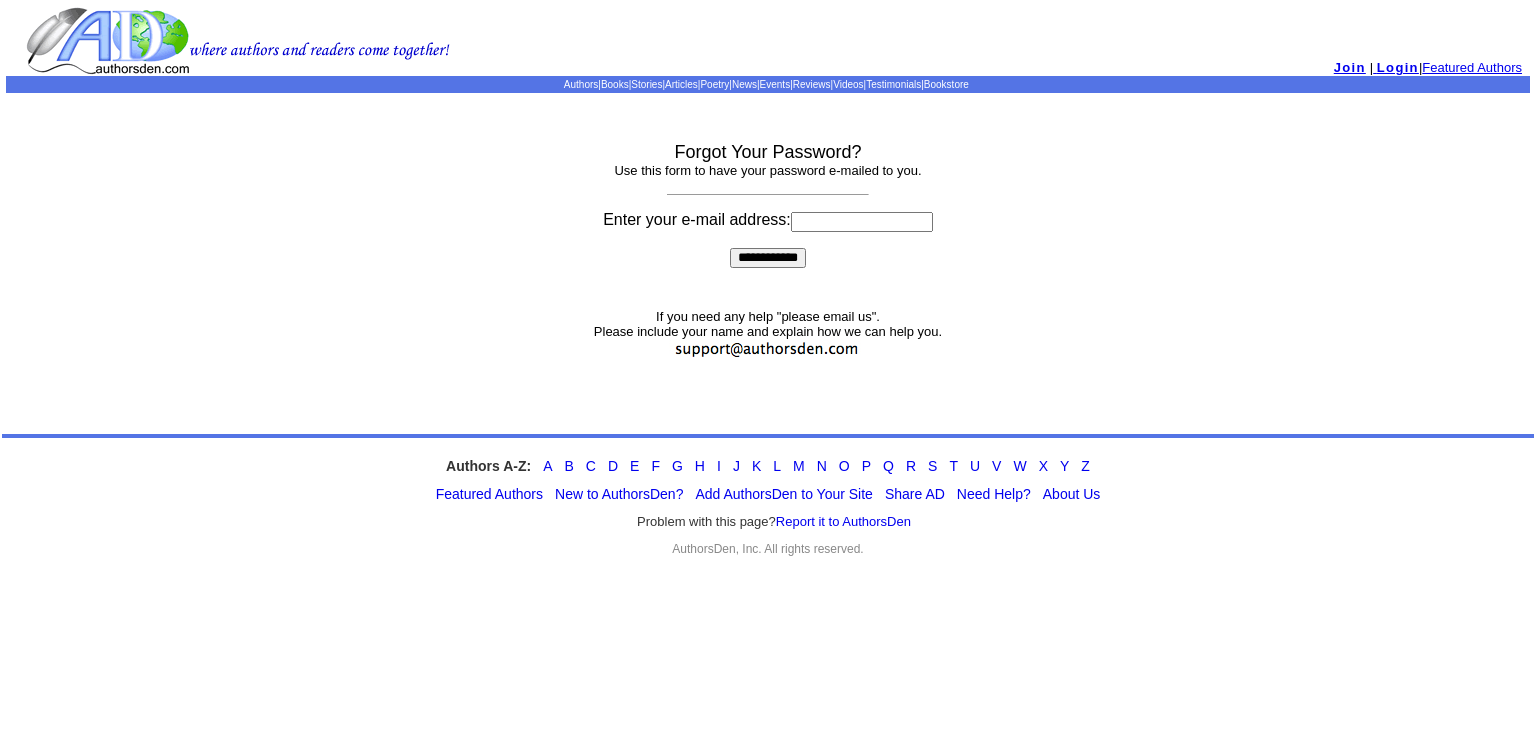 click at bounding box center (862, 222) 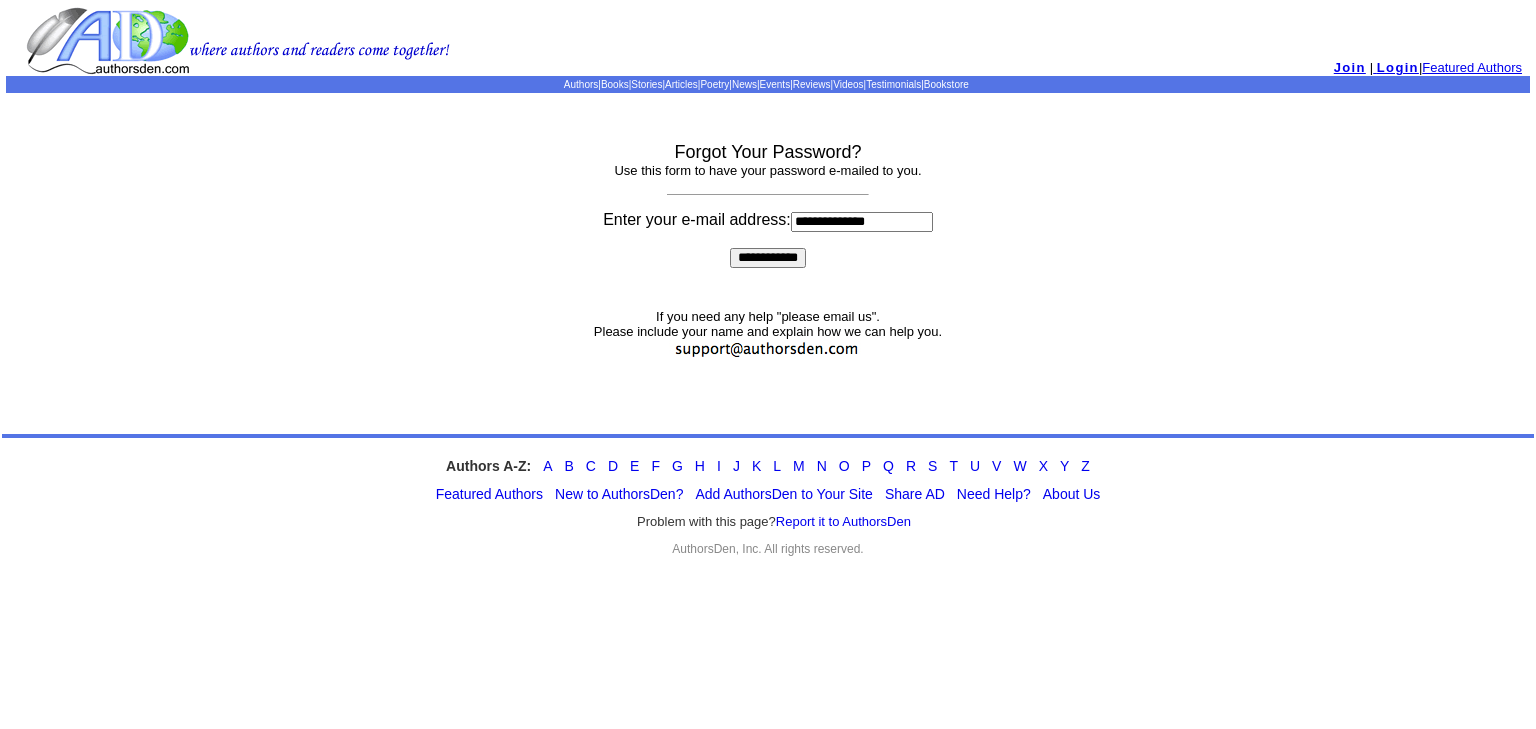 click on "**********" at bounding box center [768, 258] 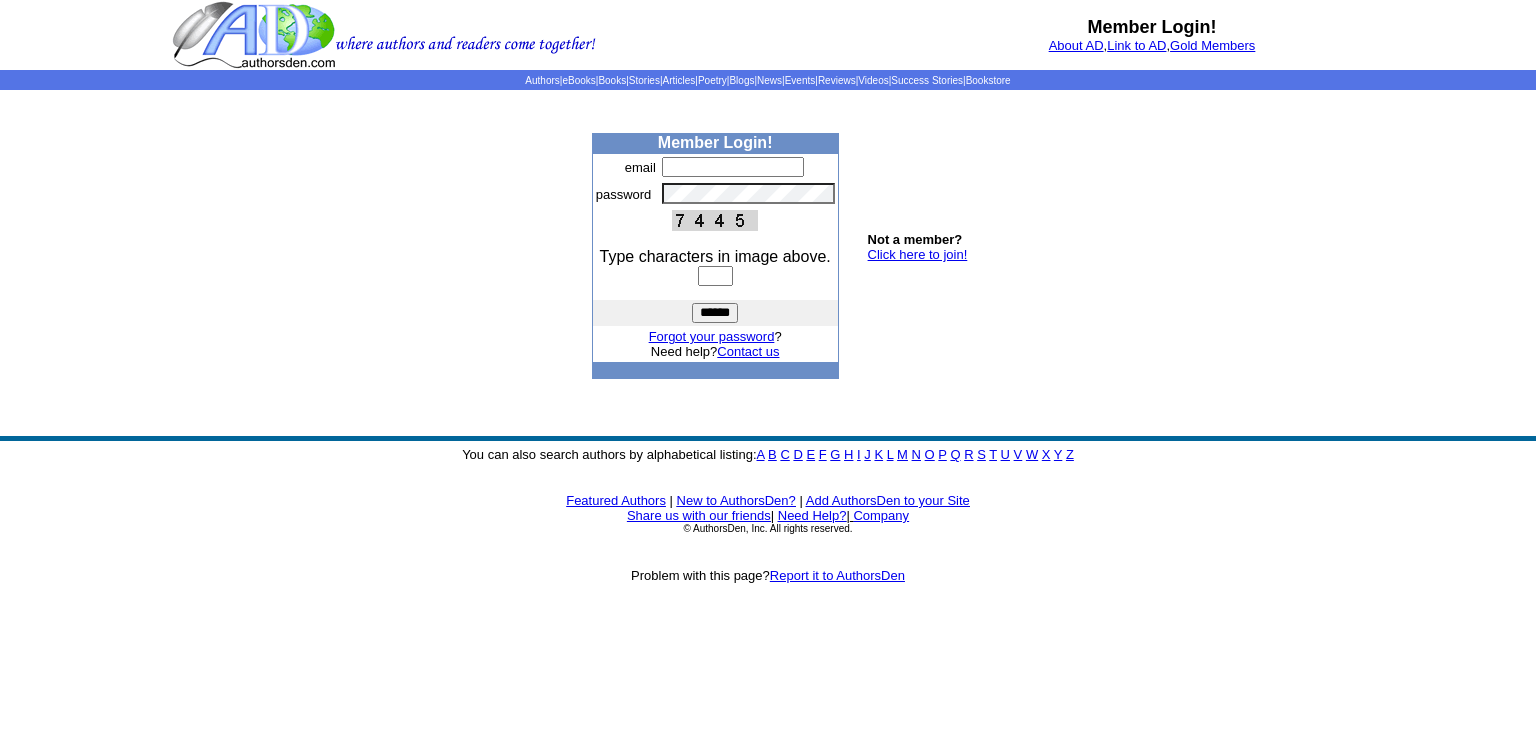 scroll, scrollTop: 0, scrollLeft: 0, axis: both 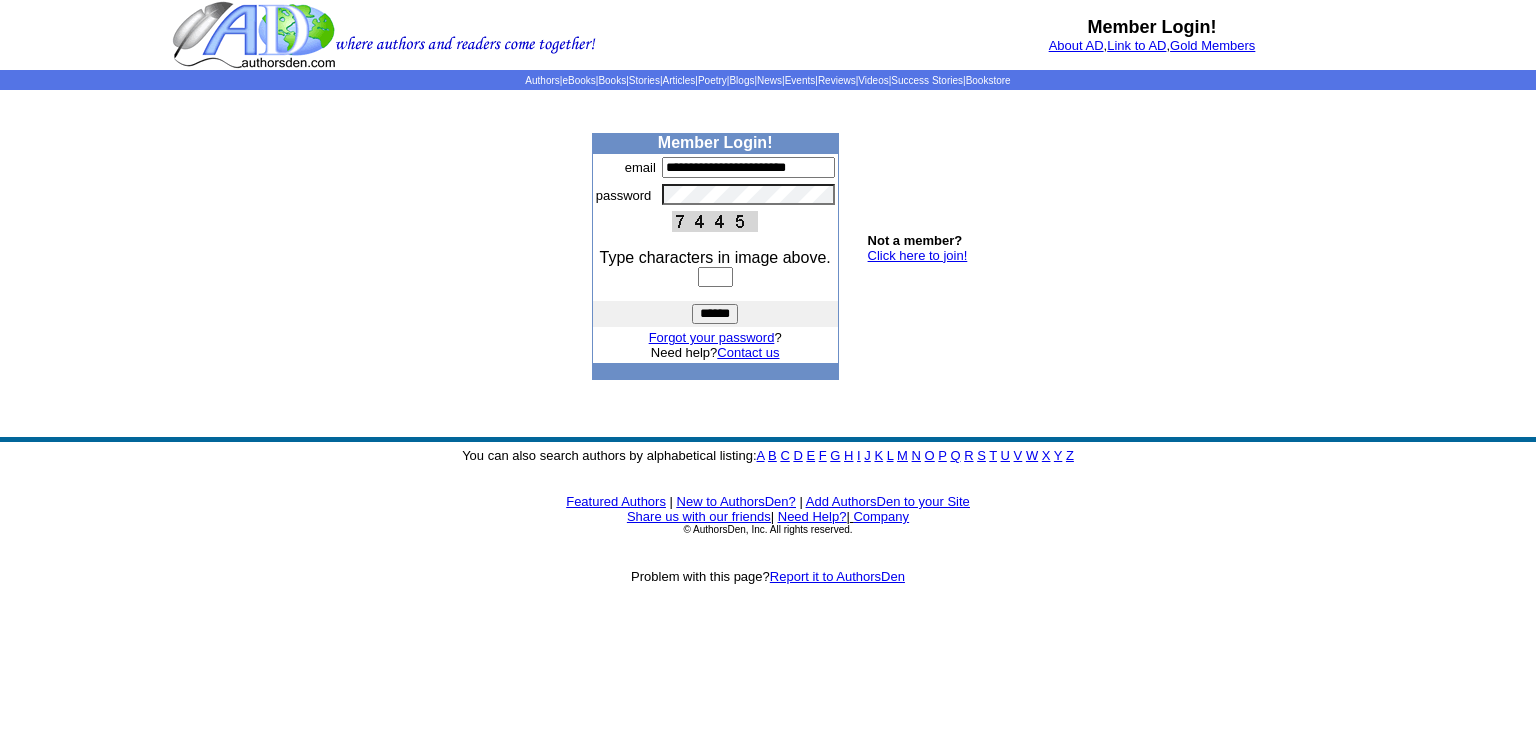 type on "**********" 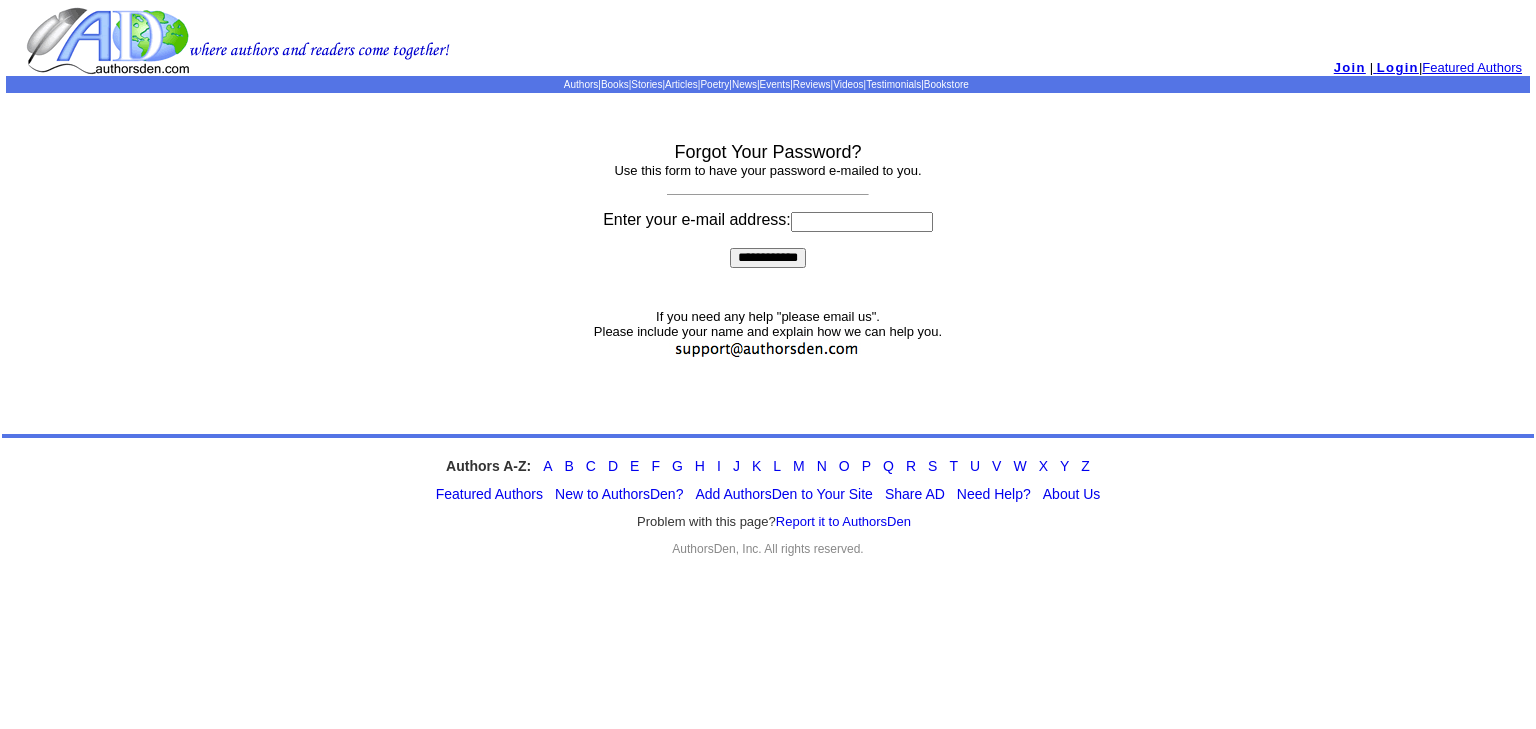 scroll, scrollTop: 0, scrollLeft: 0, axis: both 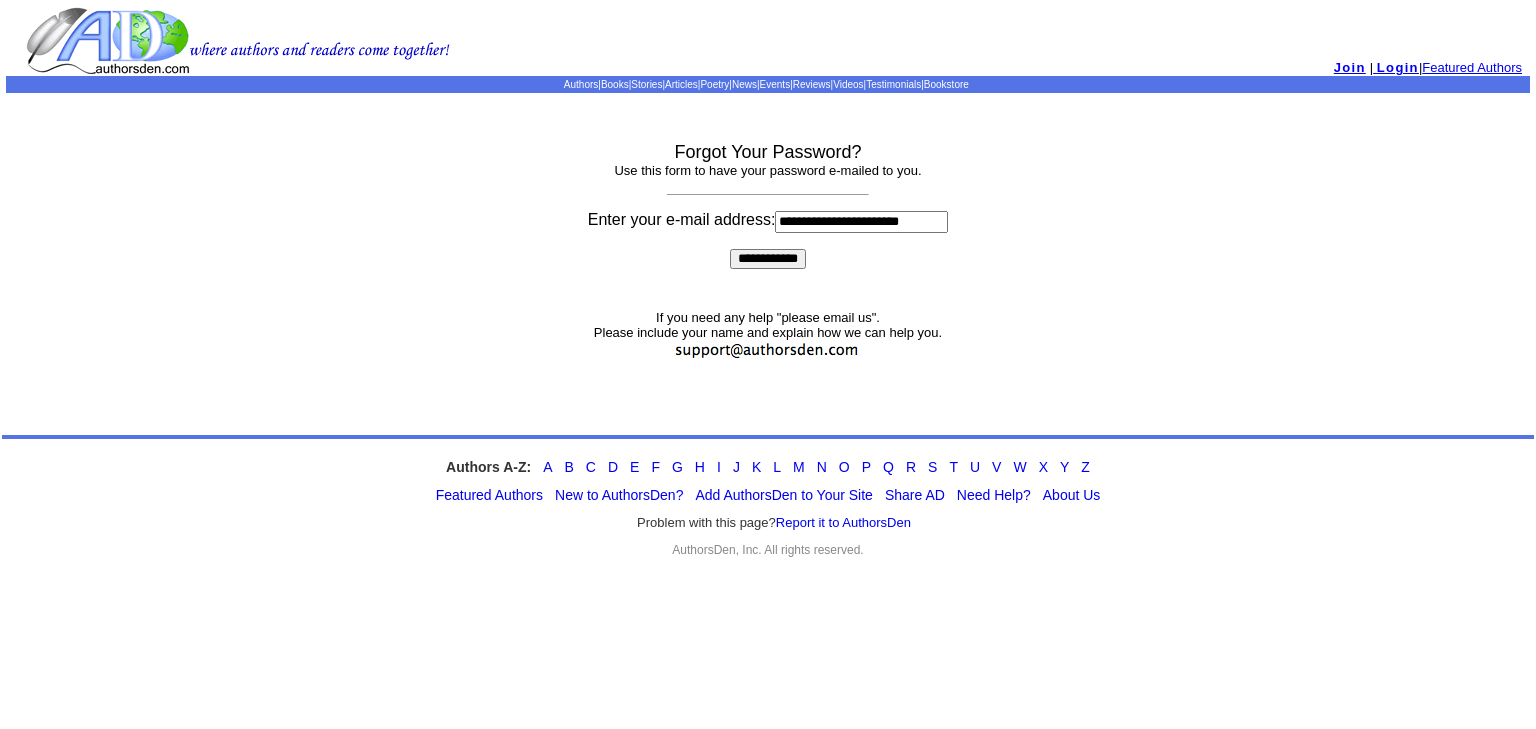 type on "**********" 